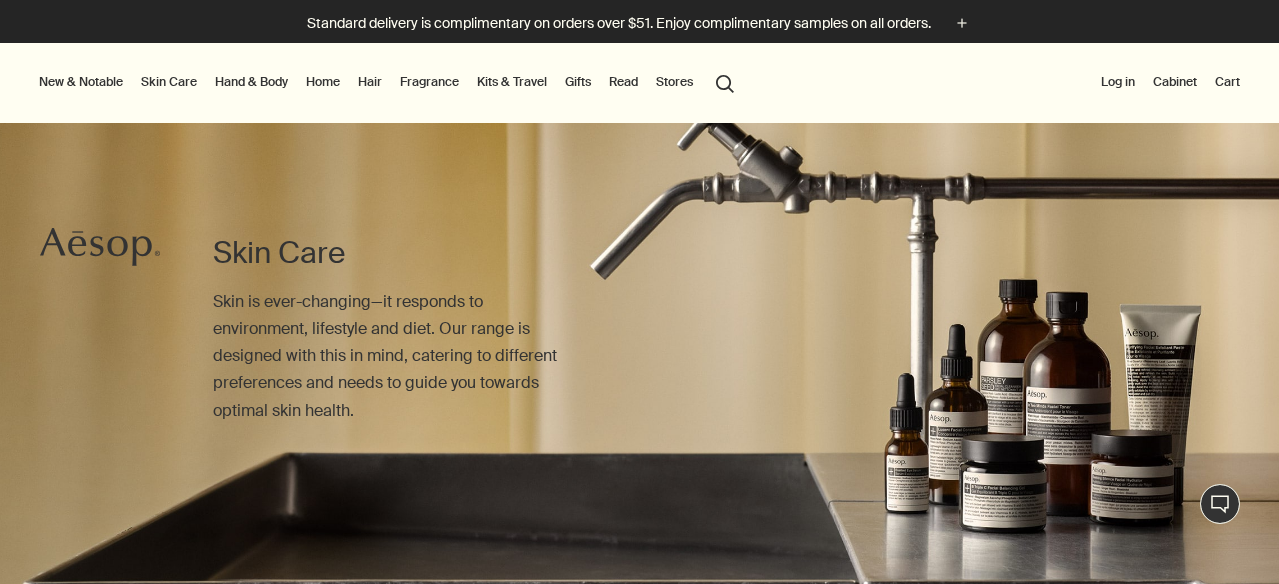 scroll, scrollTop: 0, scrollLeft: 0, axis: both 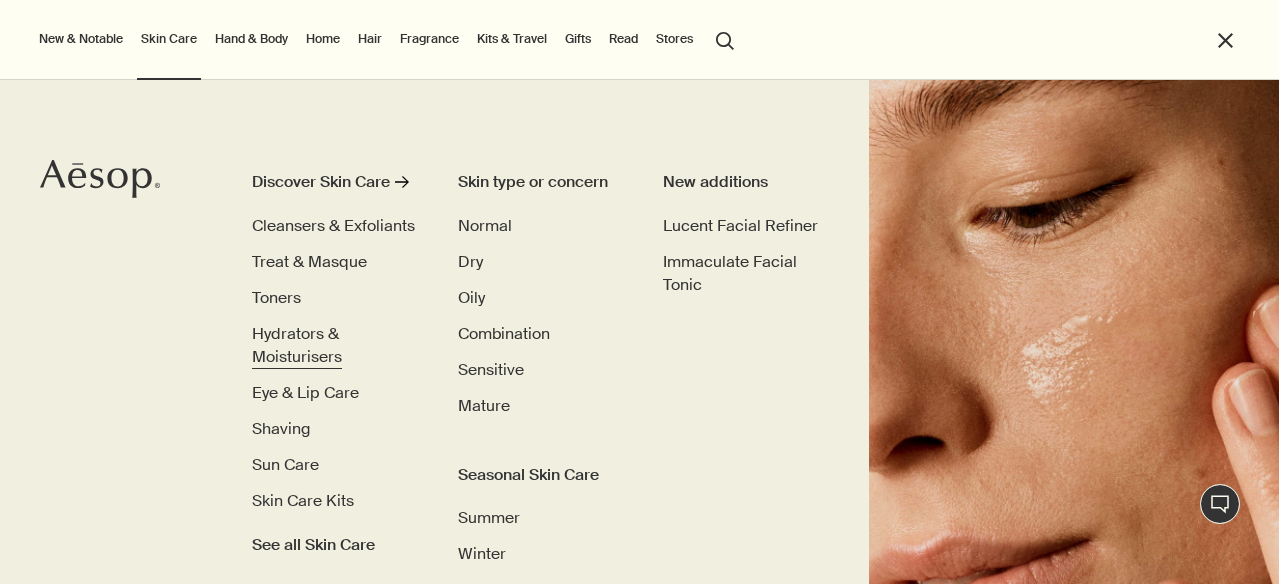click on "Hydrators & Moisturisers" at bounding box center (297, 345) 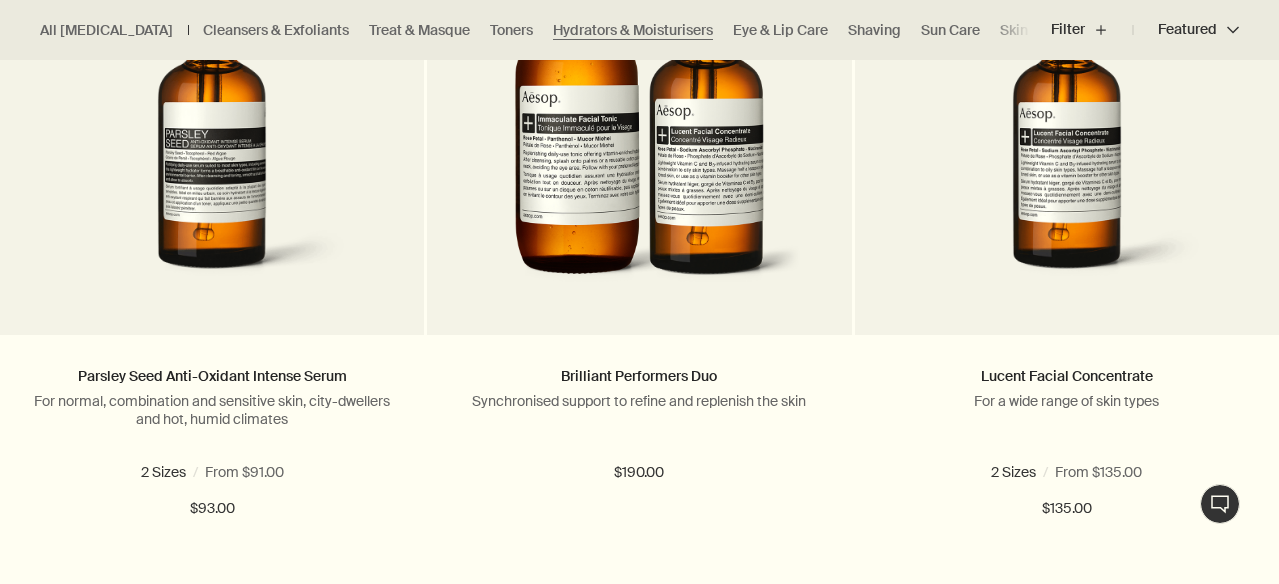 scroll, scrollTop: 1509, scrollLeft: 0, axis: vertical 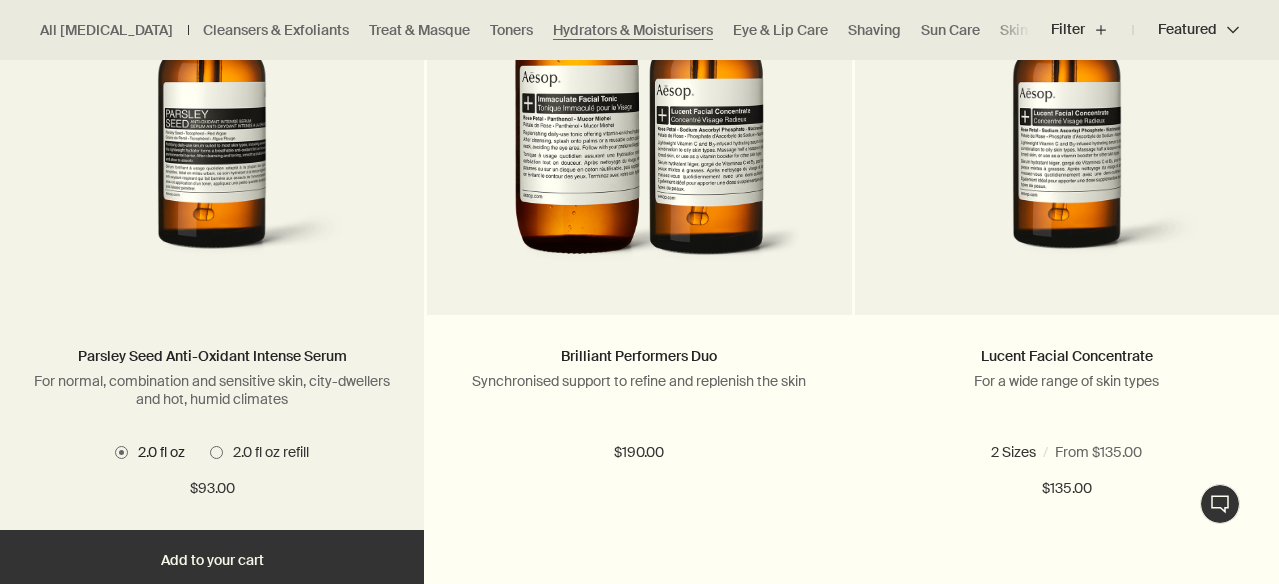 click at bounding box center (216, 452) 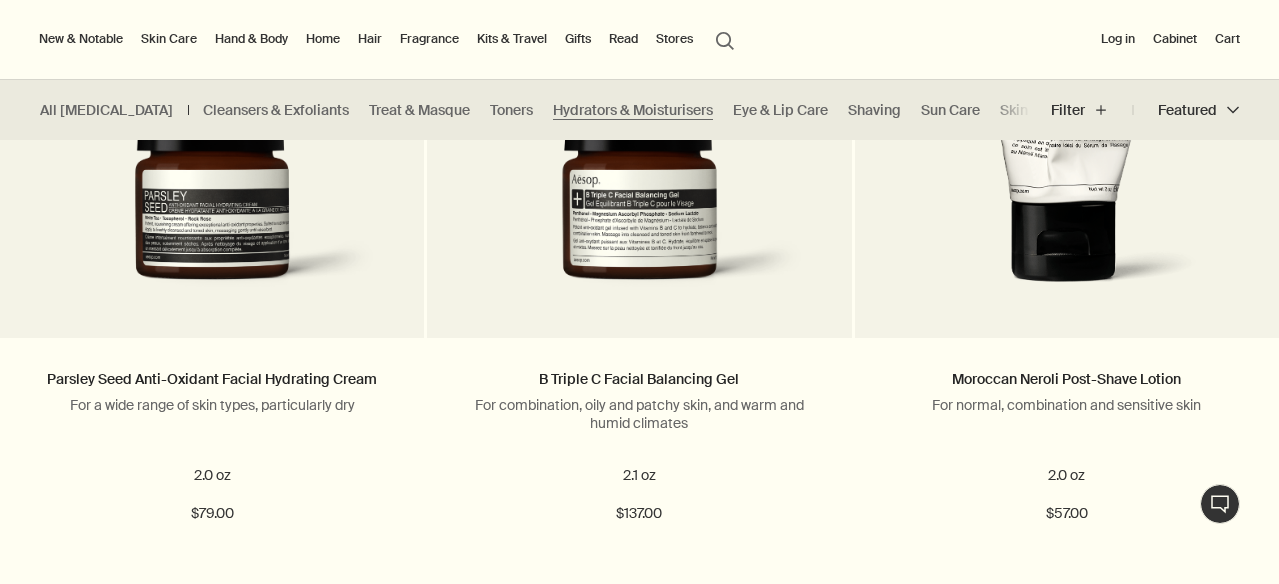 scroll, scrollTop: 2217, scrollLeft: 0, axis: vertical 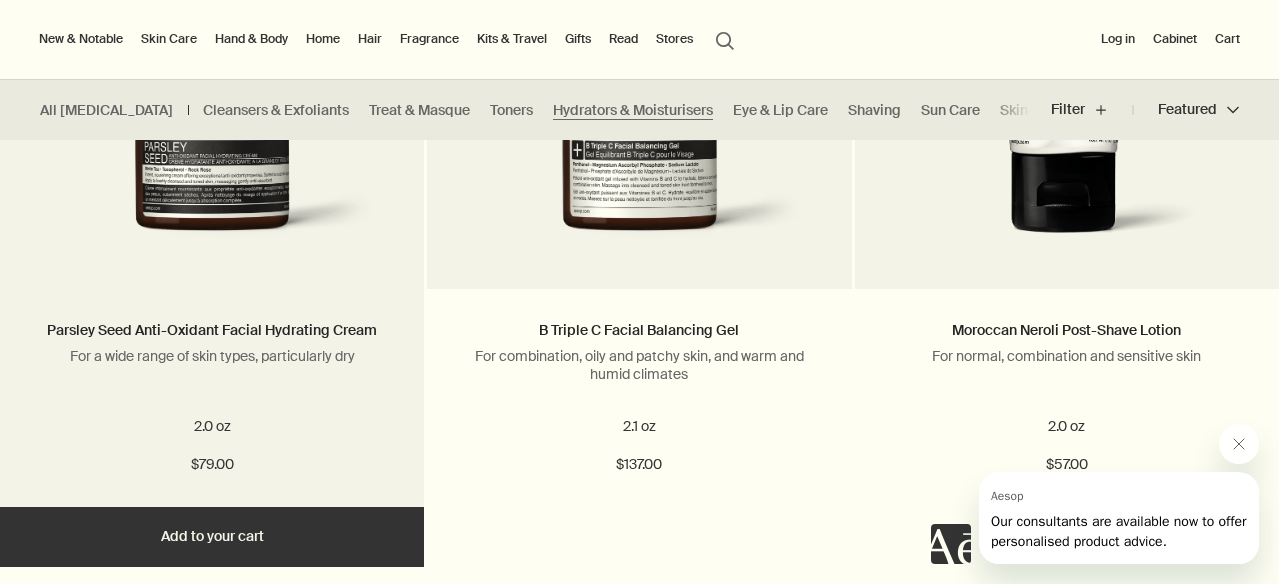 click on "Add Add to your cart" at bounding box center [212, 537] 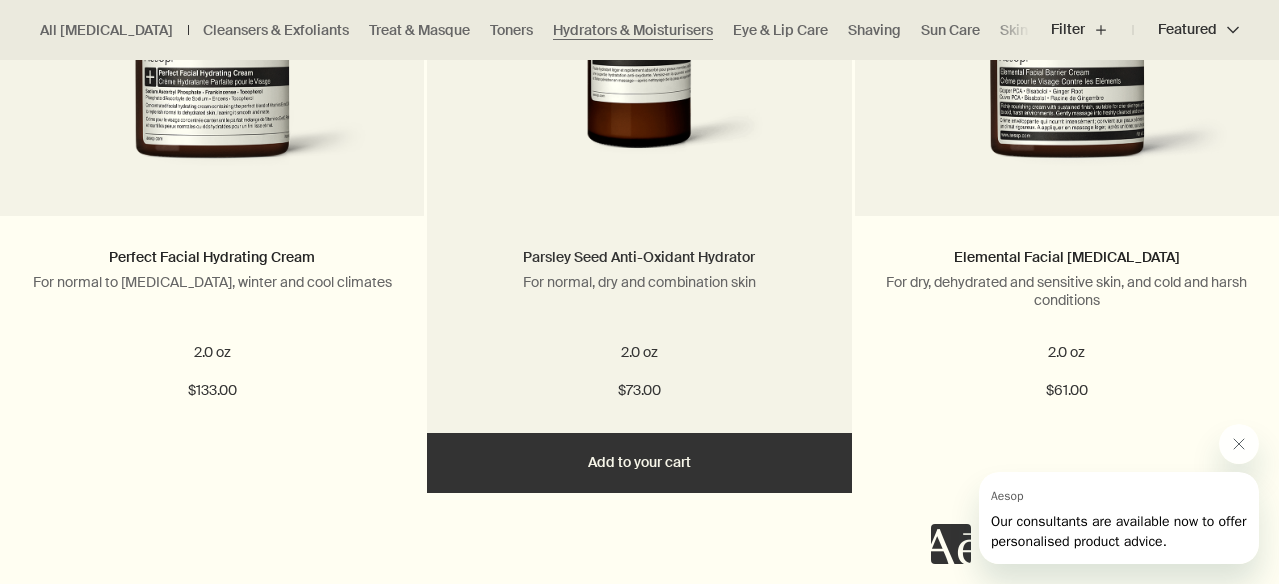 scroll, scrollTop: 3077, scrollLeft: 0, axis: vertical 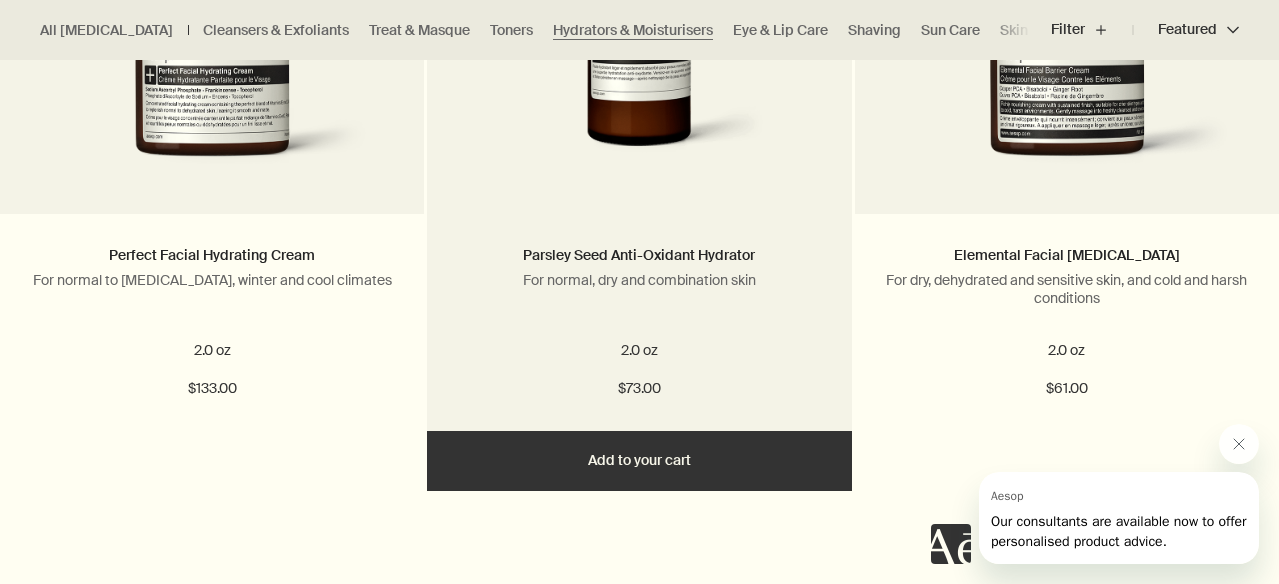 click on "Add Add to your cart" at bounding box center [639, 461] 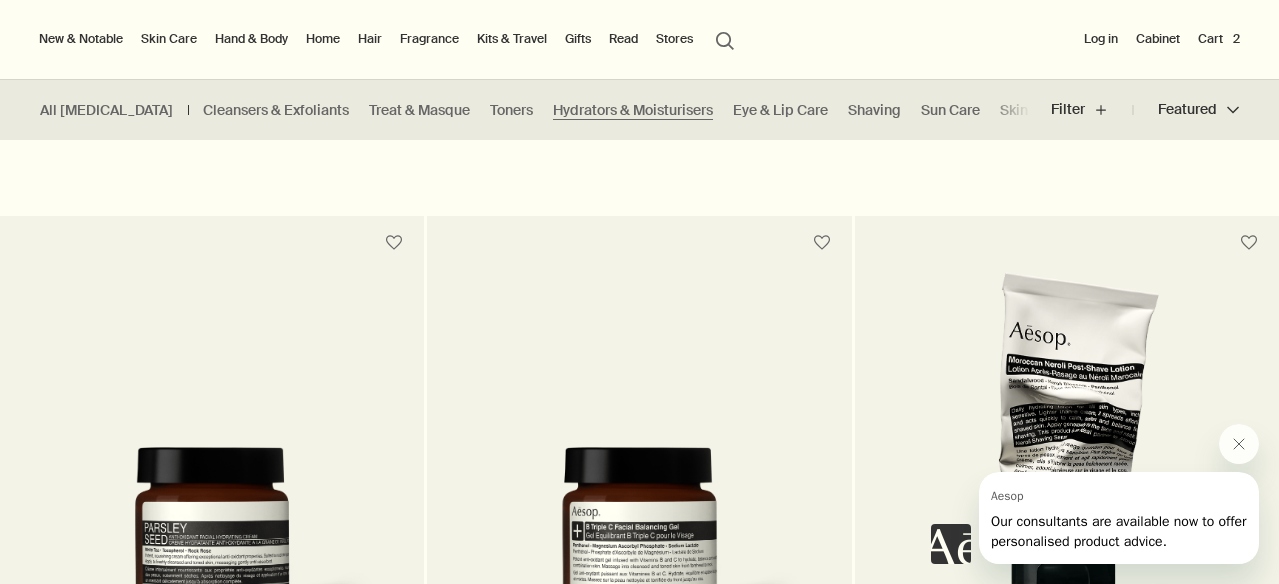 scroll, scrollTop: 912, scrollLeft: 0, axis: vertical 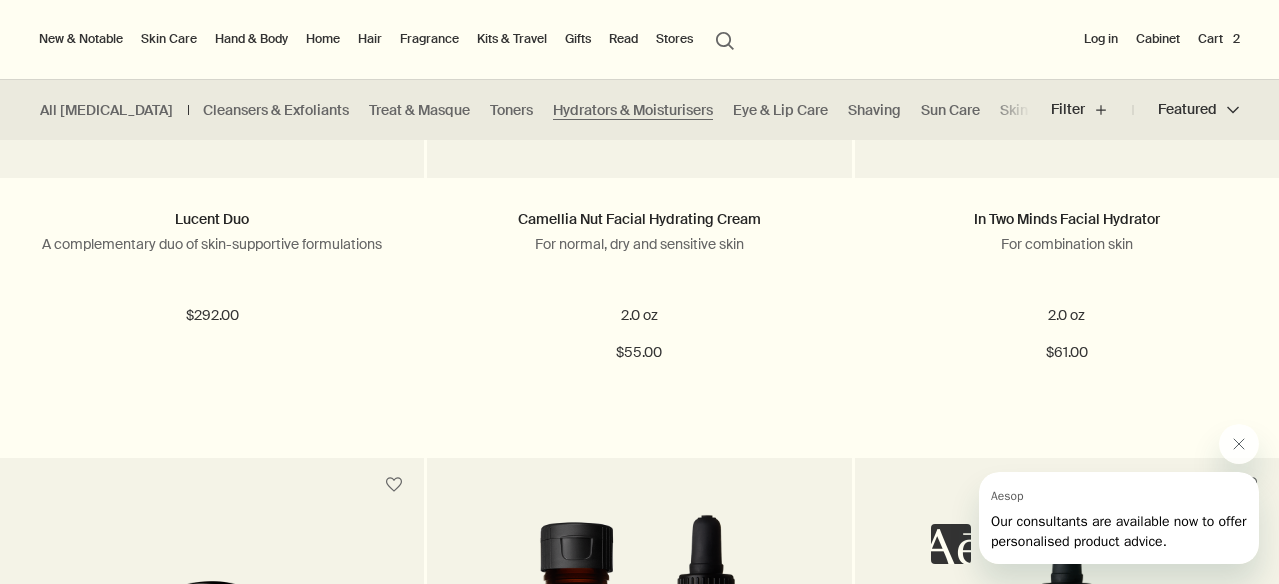radio on "false" 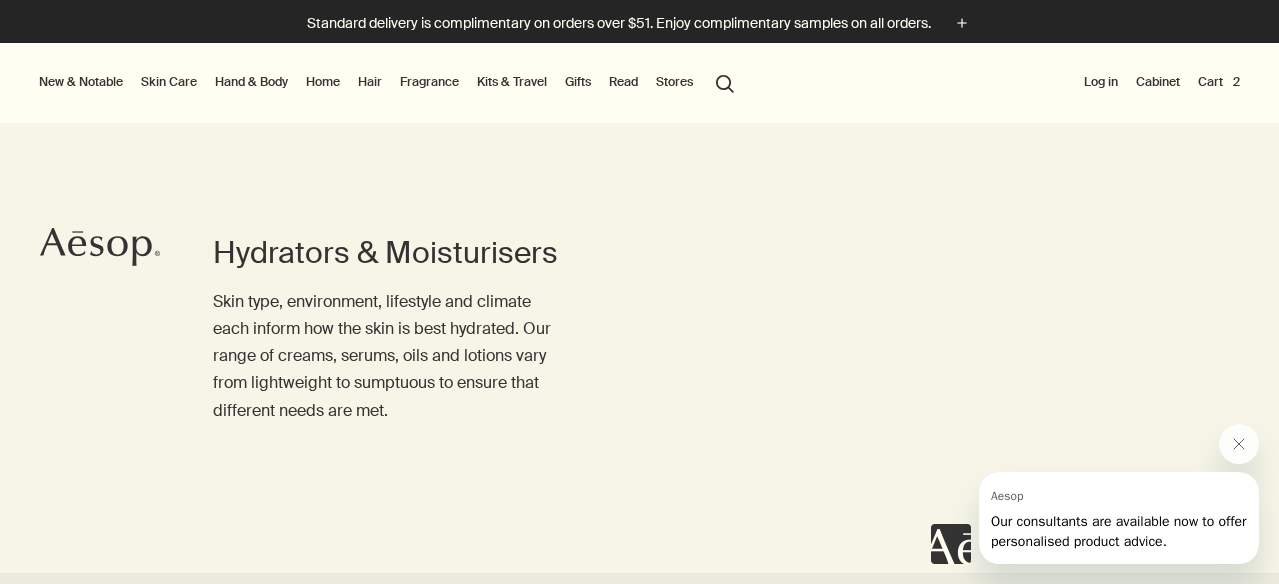 click on "Cart 2" at bounding box center (1219, 82) 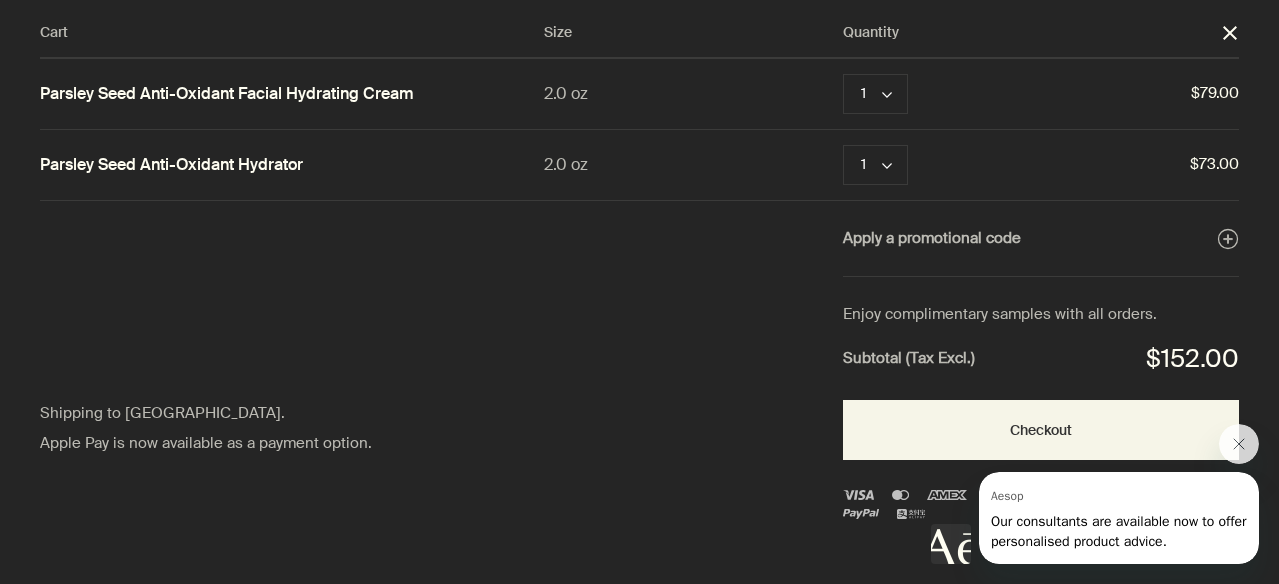 scroll, scrollTop: 0, scrollLeft: 0, axis: both 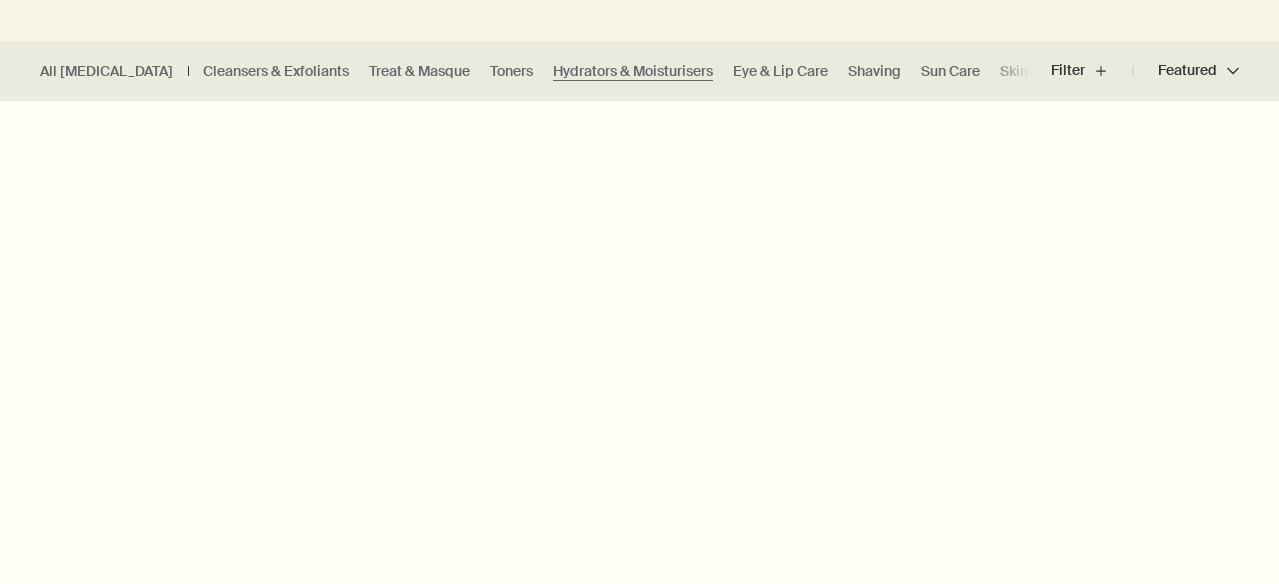 radio on "false" 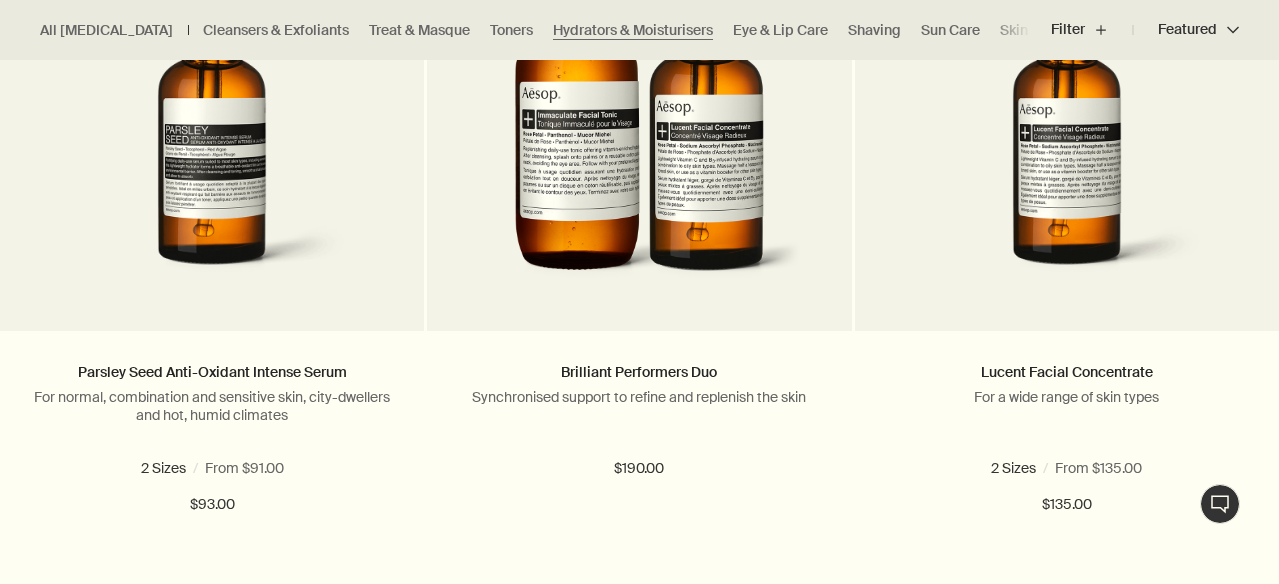scroll, scrollTop: 1537, scrollLeft: 0, axis: vertical 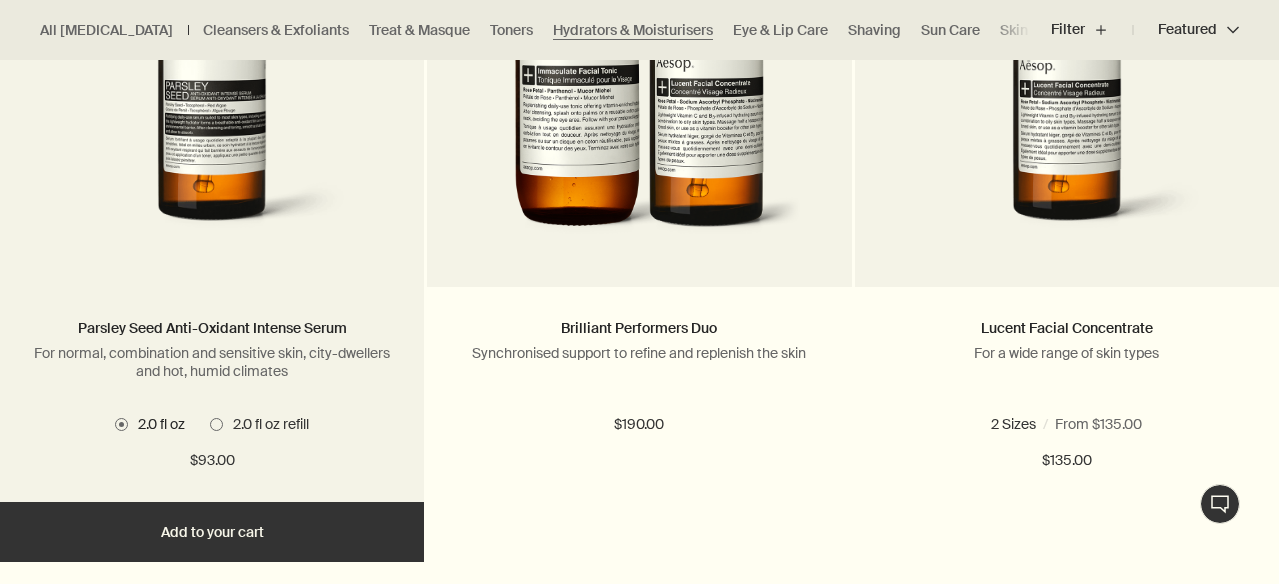 click at bounding box center (216, 424) 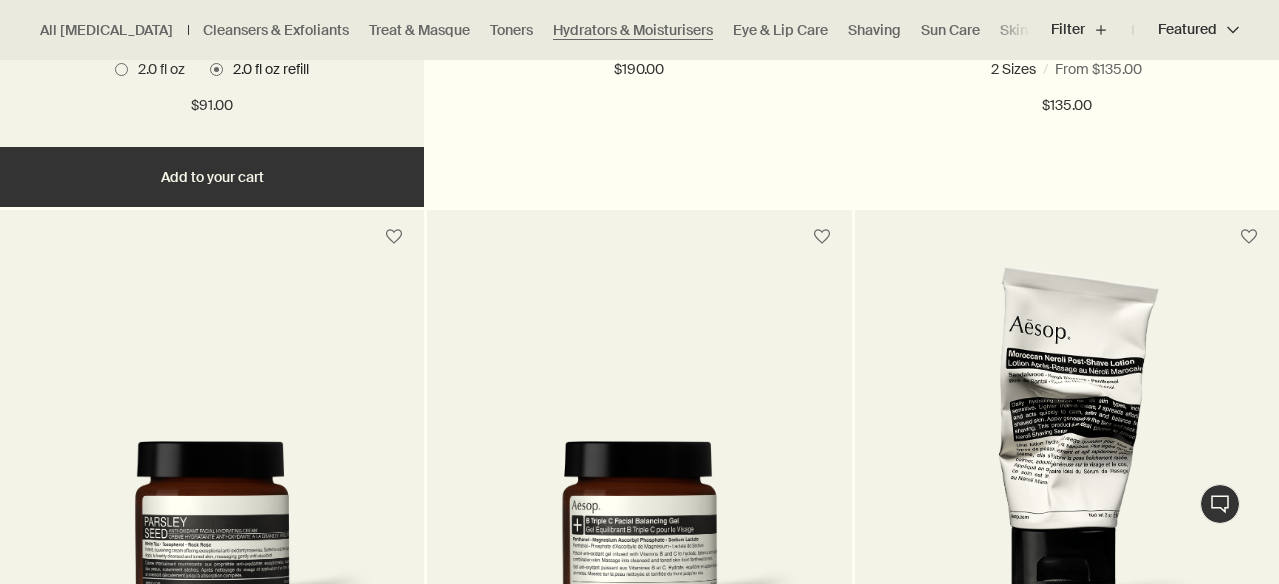 scroll, scrollTop: 1537, scrollLeft: 0, axis: vertical 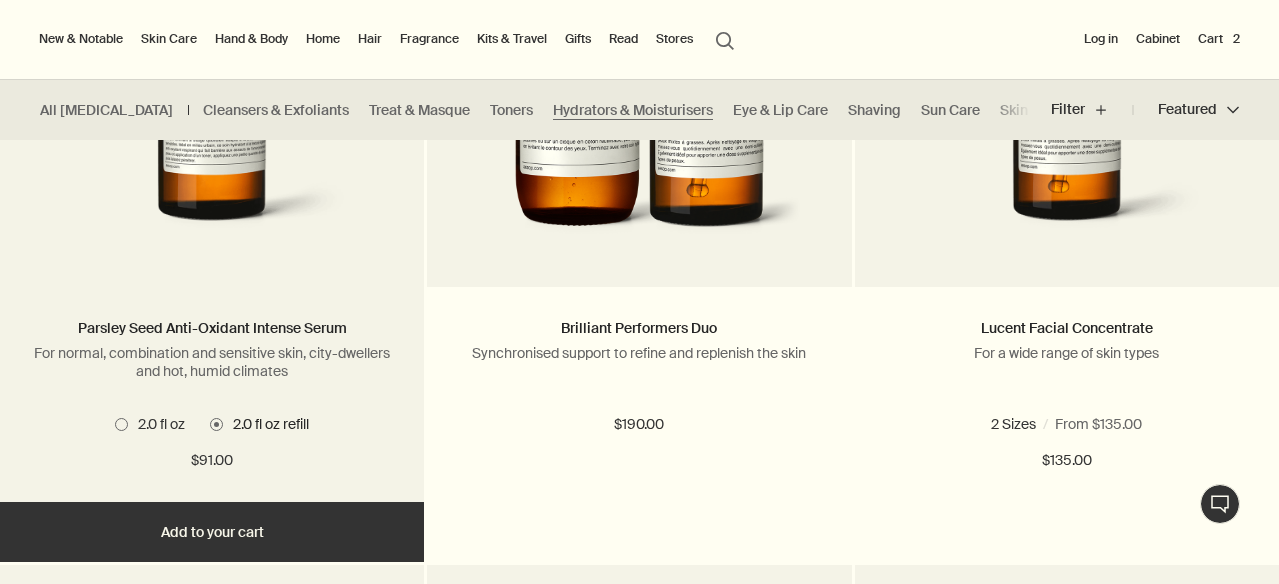 click on "Add Add to your cart" at bounding box center [212, 532] 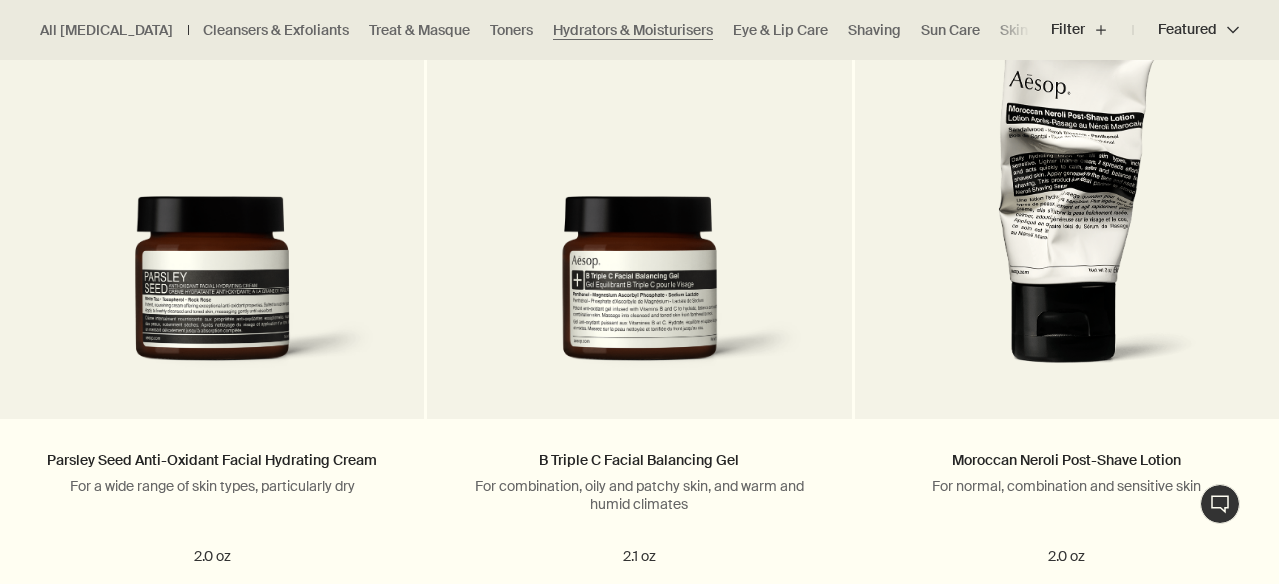 scroll, scrollTop: 2139, scrollLeft: 0, axis: vertical 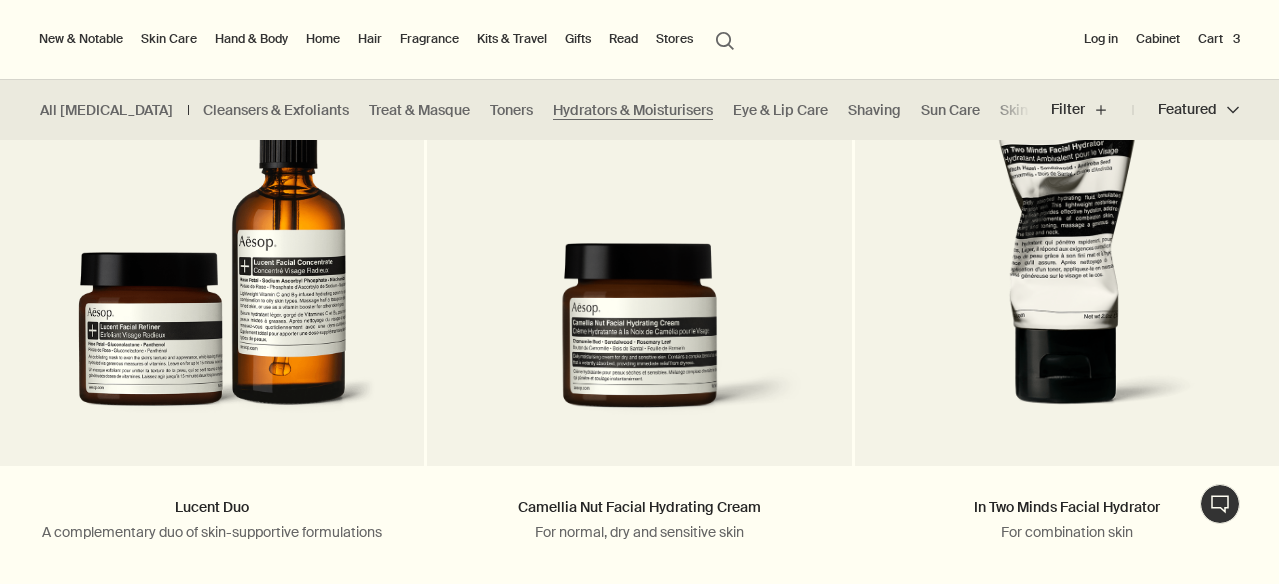 radio on "false" 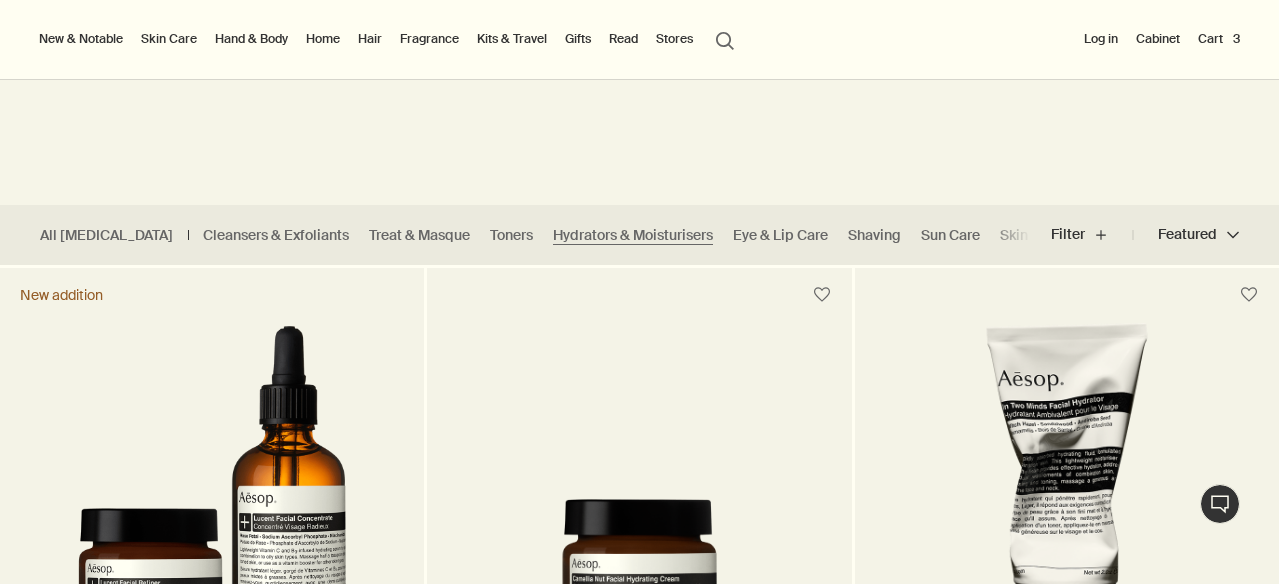 scroll, scrollTop: 355, scrollLeft: 0, axis: vertical 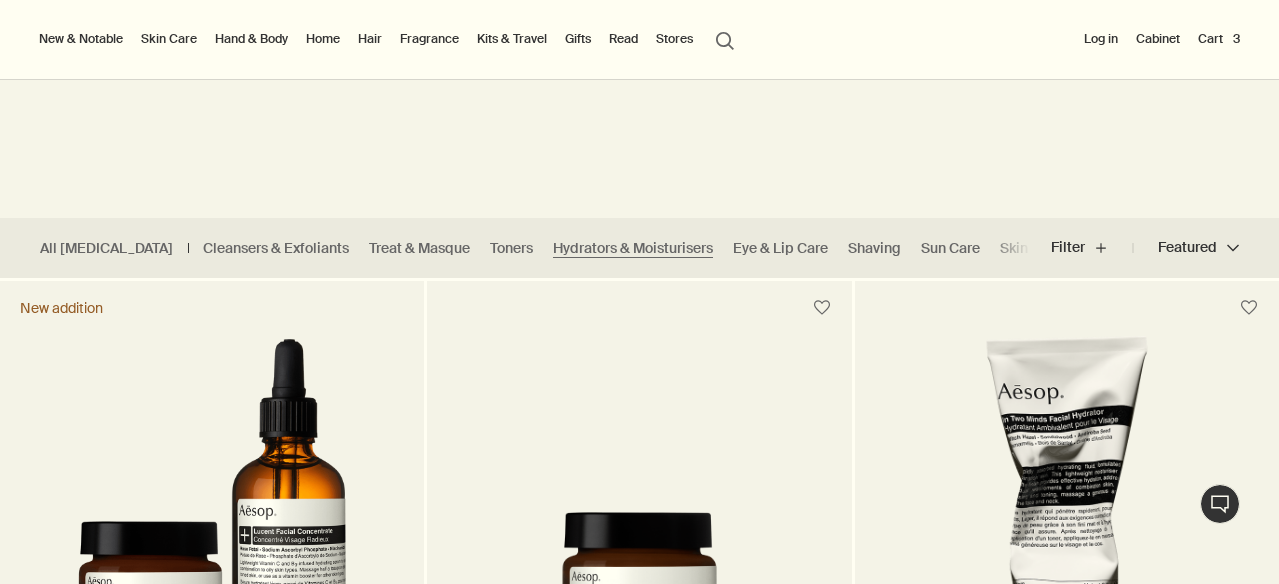 click on "Cart 3" at bounding box center (1219, 39) 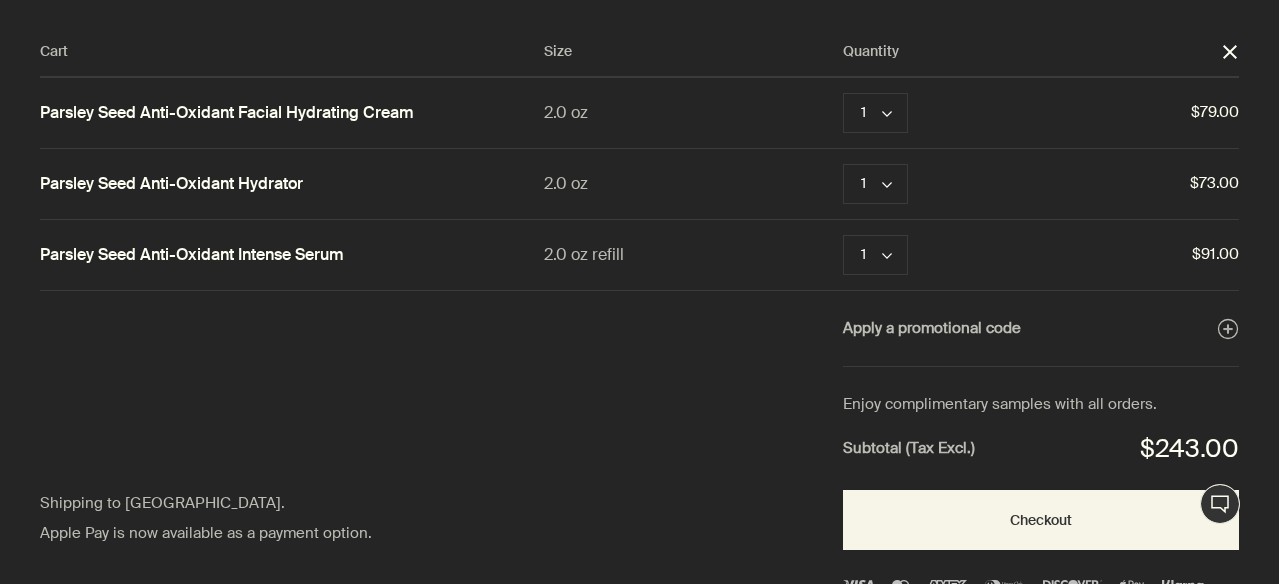 scroll, scrollTop: 0, scrollLeft: 0, axis: both 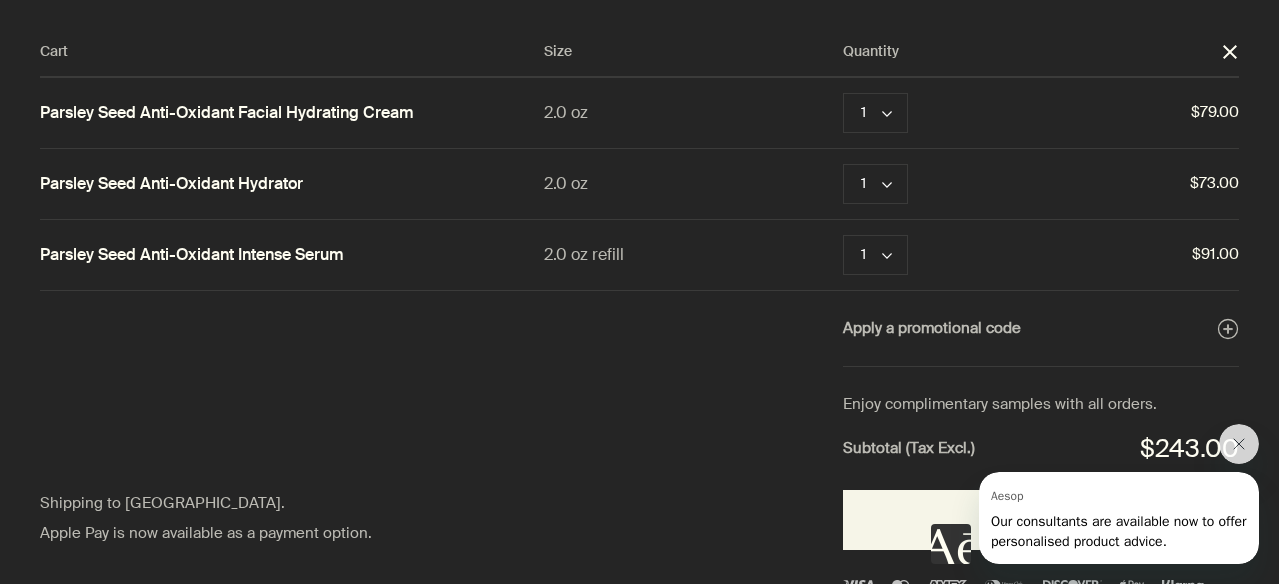click at bounding box center [1095, 518] 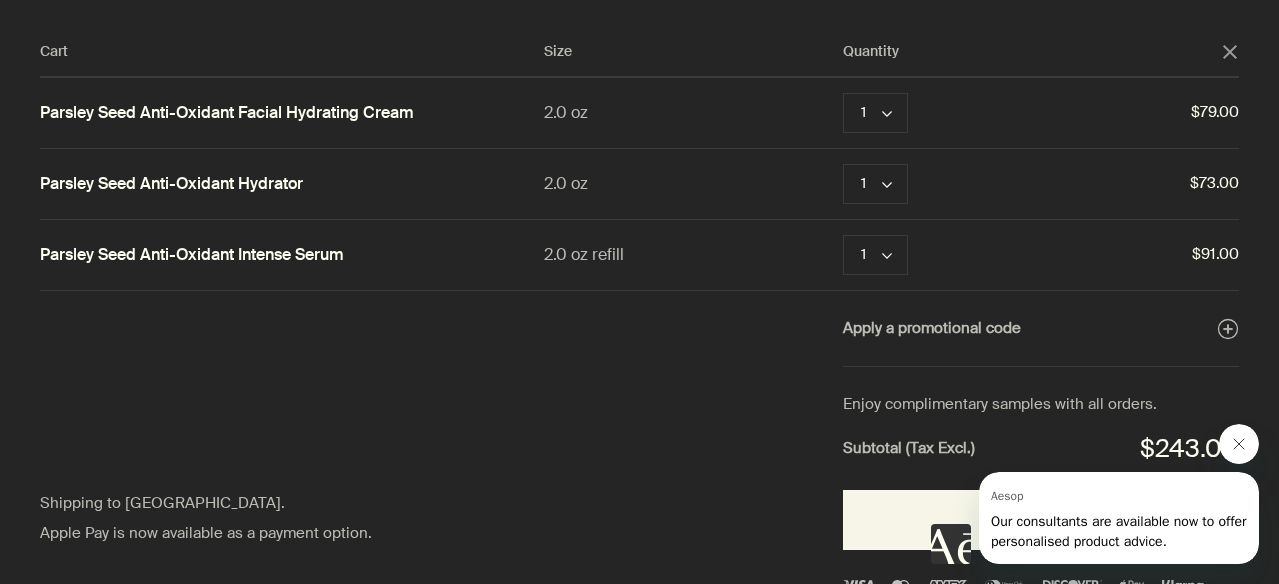 click 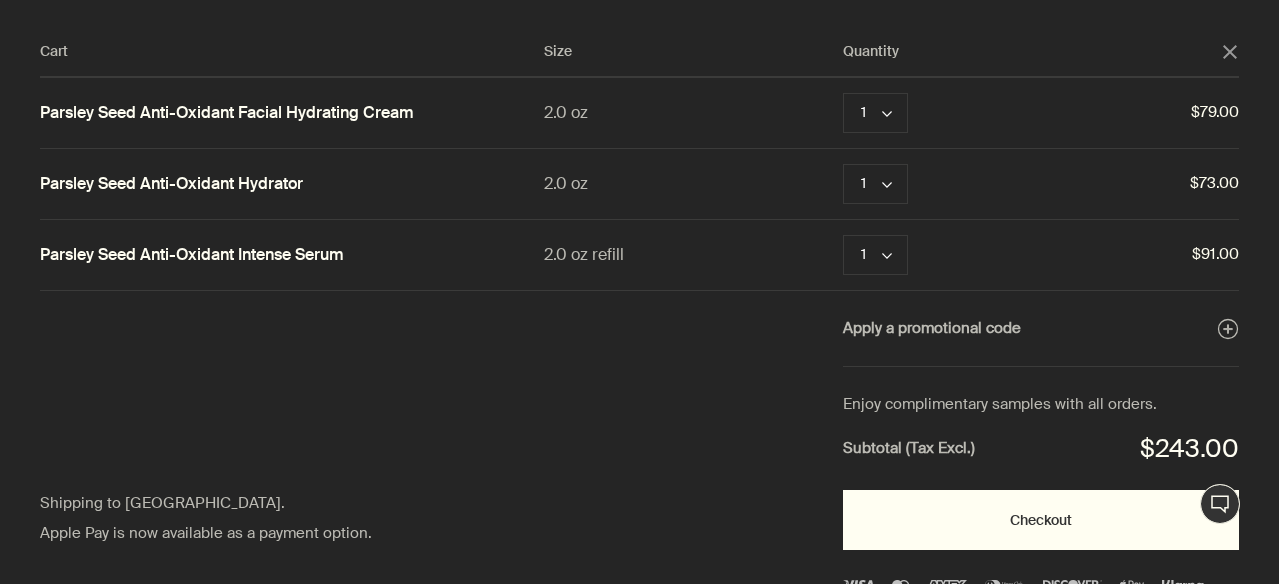 click on "Checkout" at bounding box center [1041, 520] 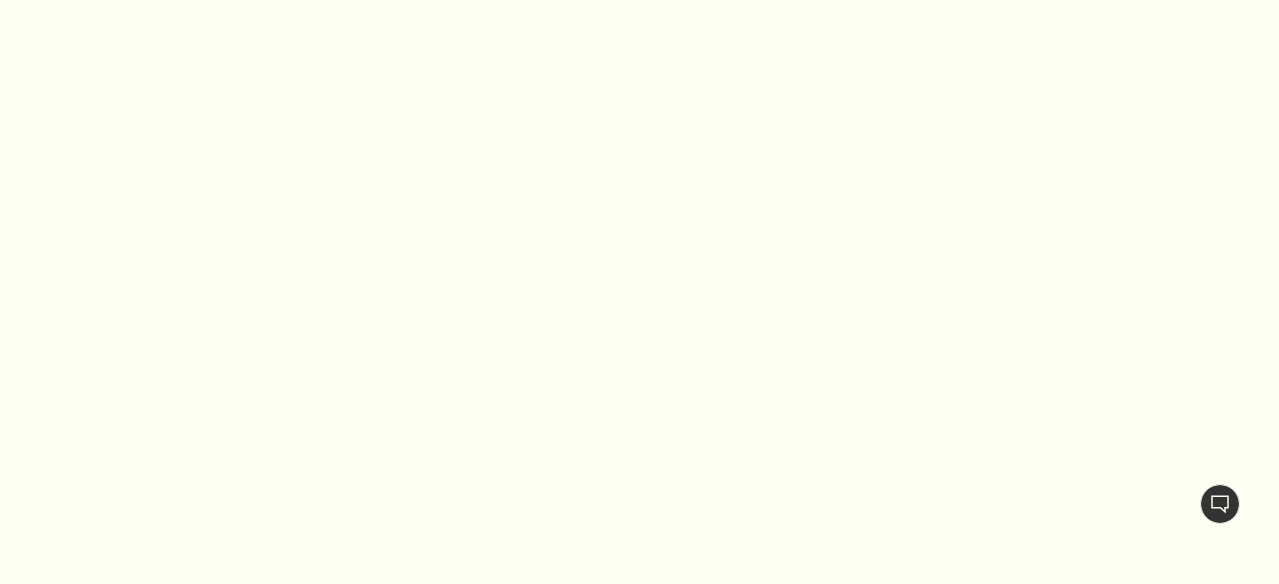 scroll, scrollTop: 0, scrollLeft: 0, axis: both 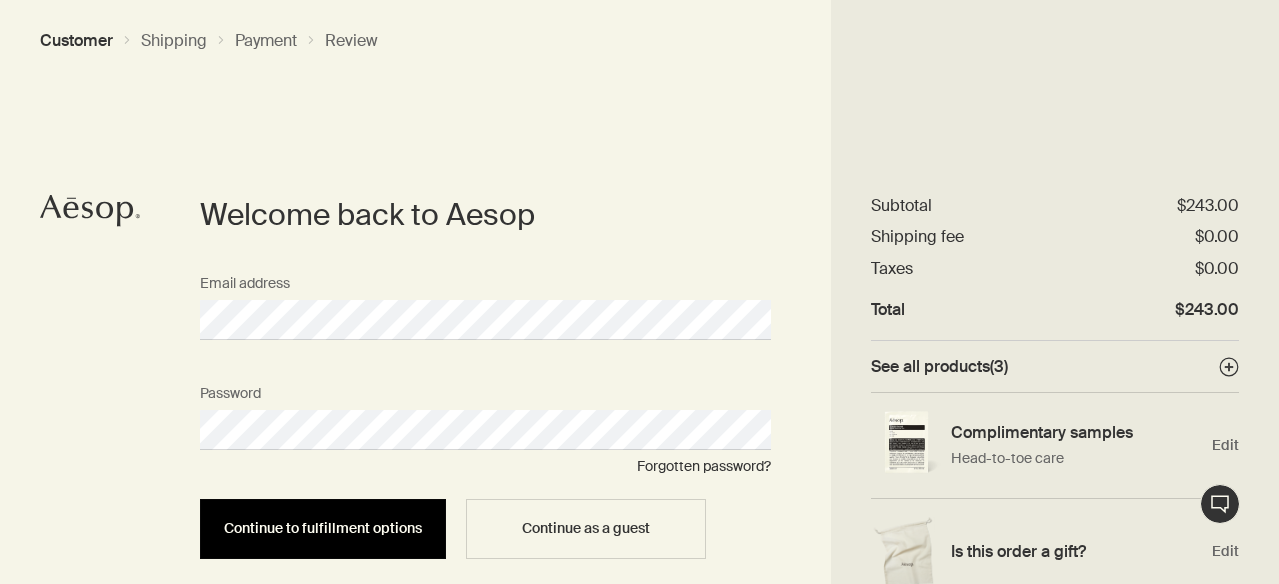 click on "Continue to fulfillment options" at bounding box center (323, 528) 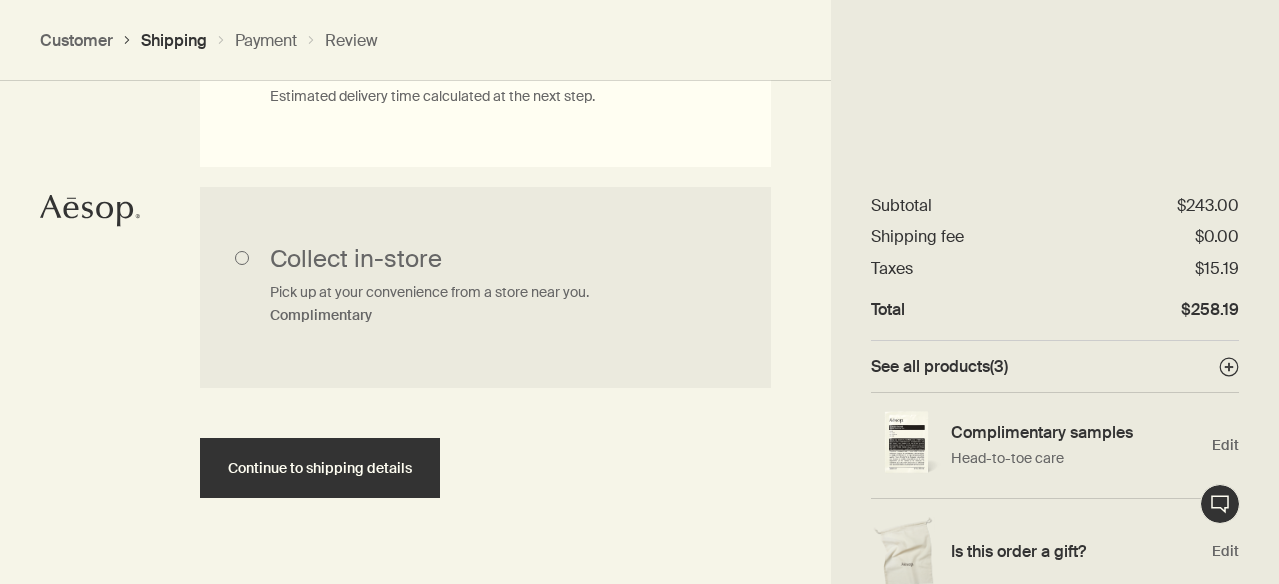 scroll, scrollTop: 810, scrollLeft: 0, axis: vertical 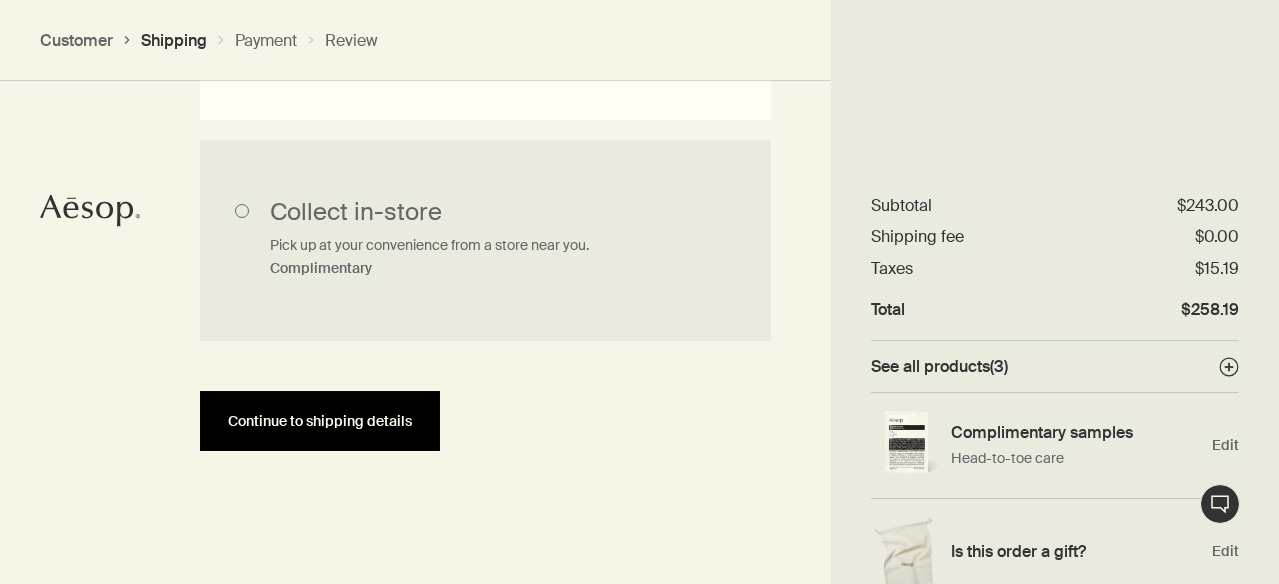 click on "Continue to shipping details" at bounding box center (320, 421) 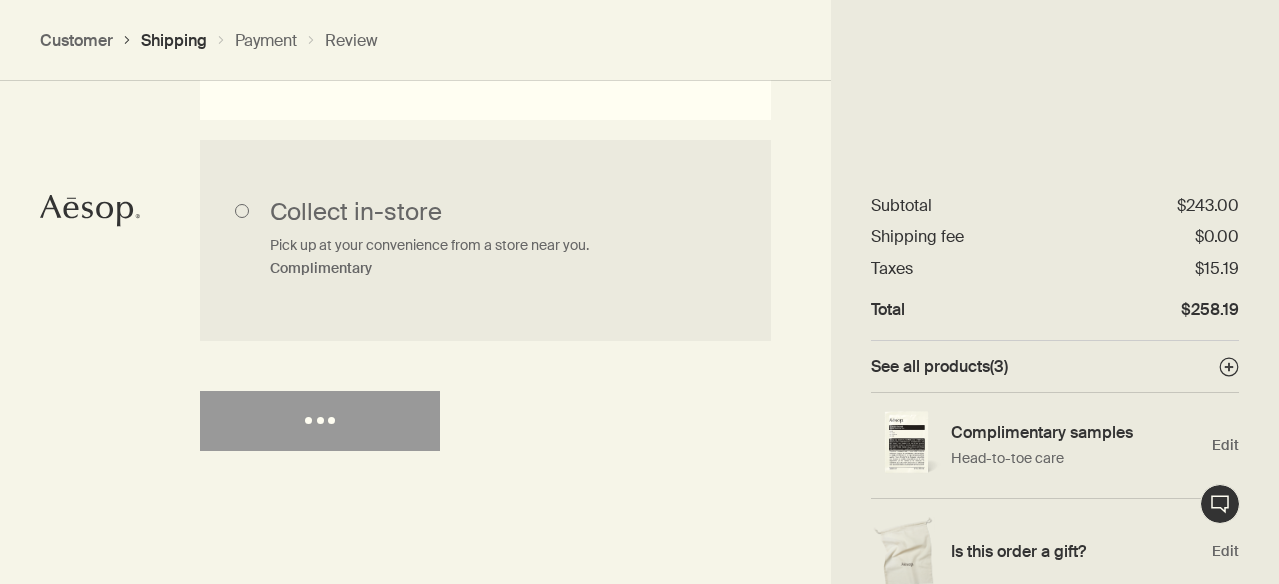 select on "US" 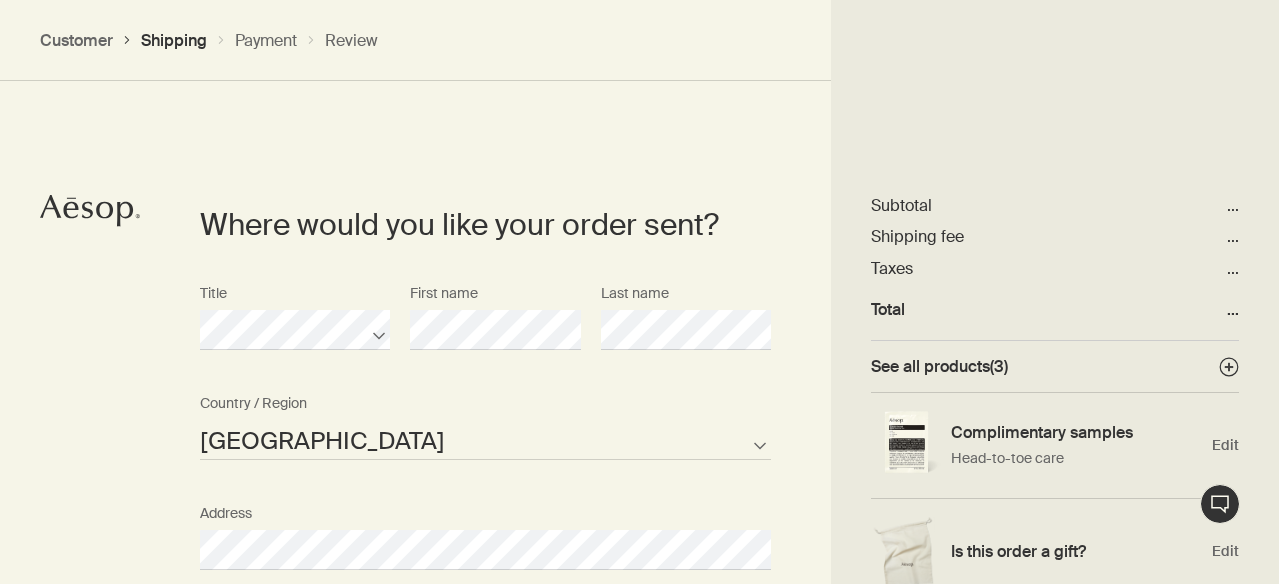 scroll, scrollTop: 867, scrollLeft: 0, axis: vertical 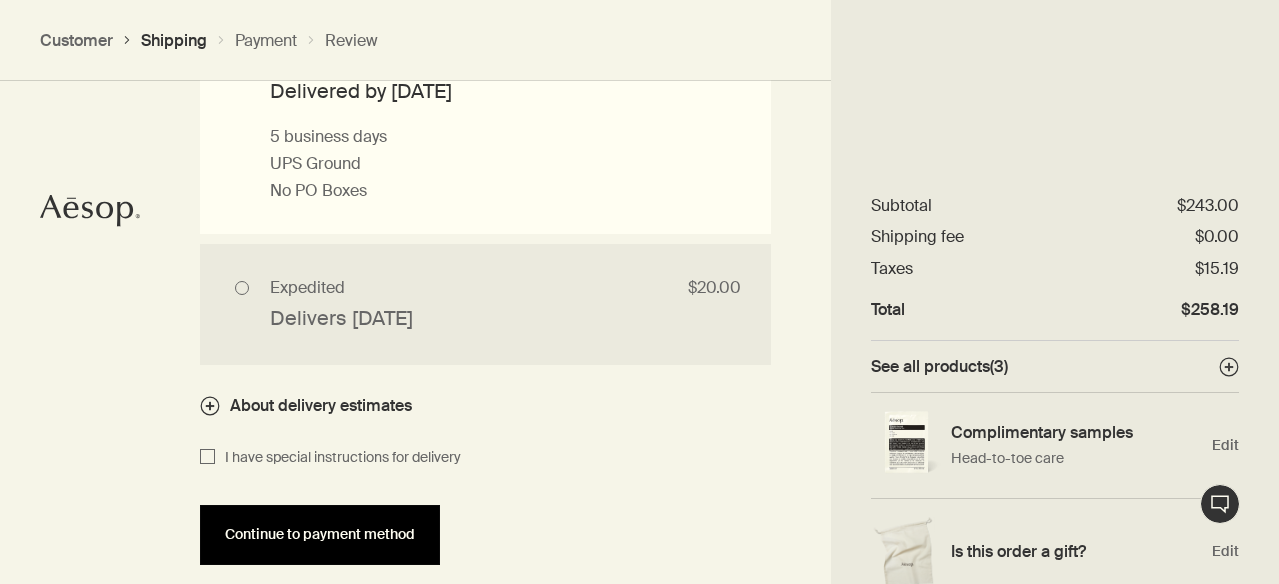 click on "Continue to payment method" at bounding box center (320, 534) 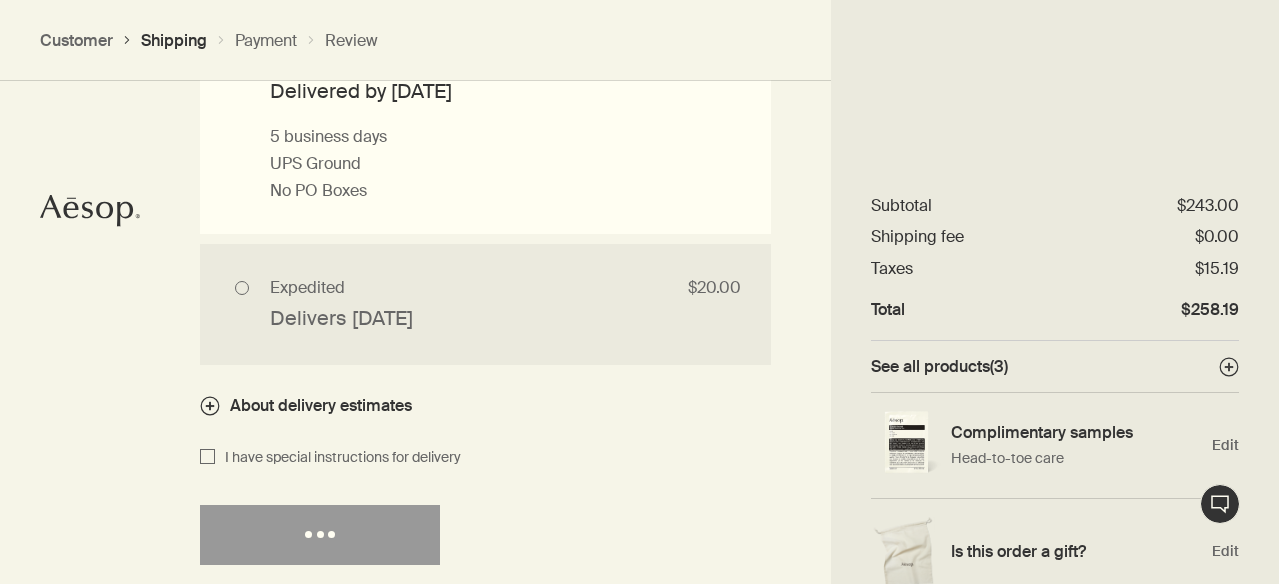 select on "US" 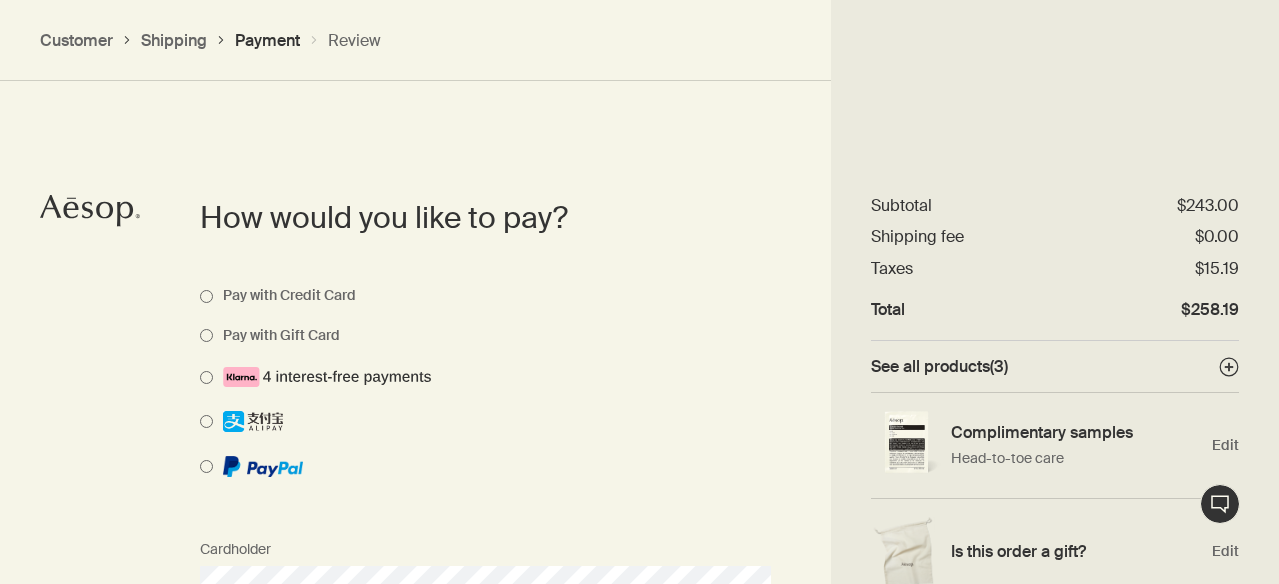 scroll, scrollTop: 1425, scrollLeft: 0, axis: vertical 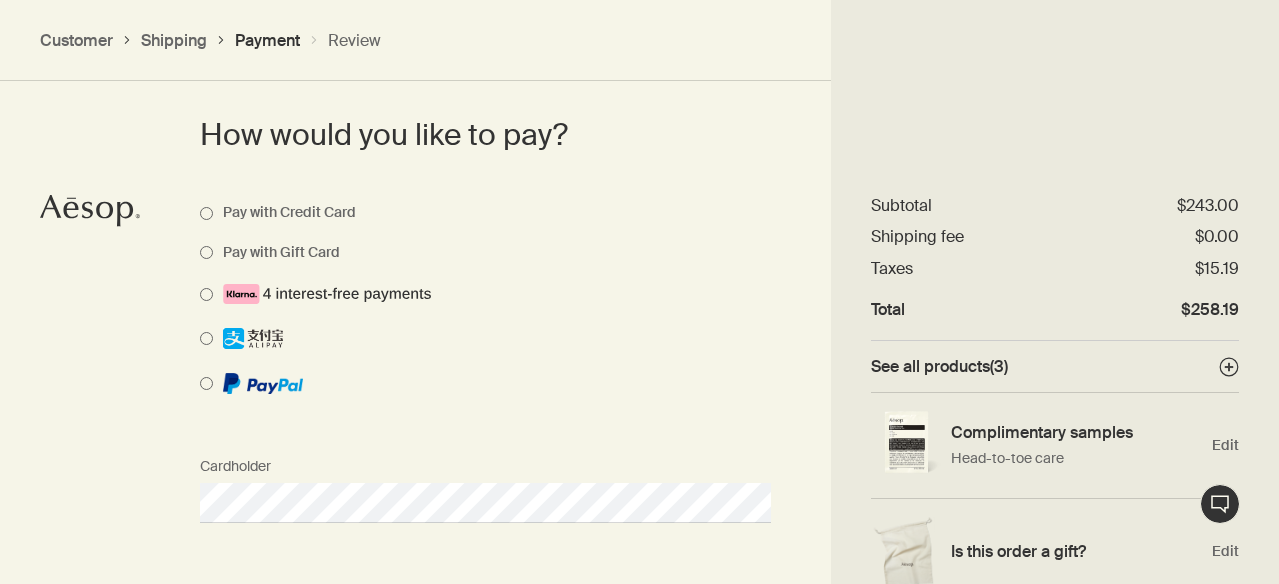 select on "US" 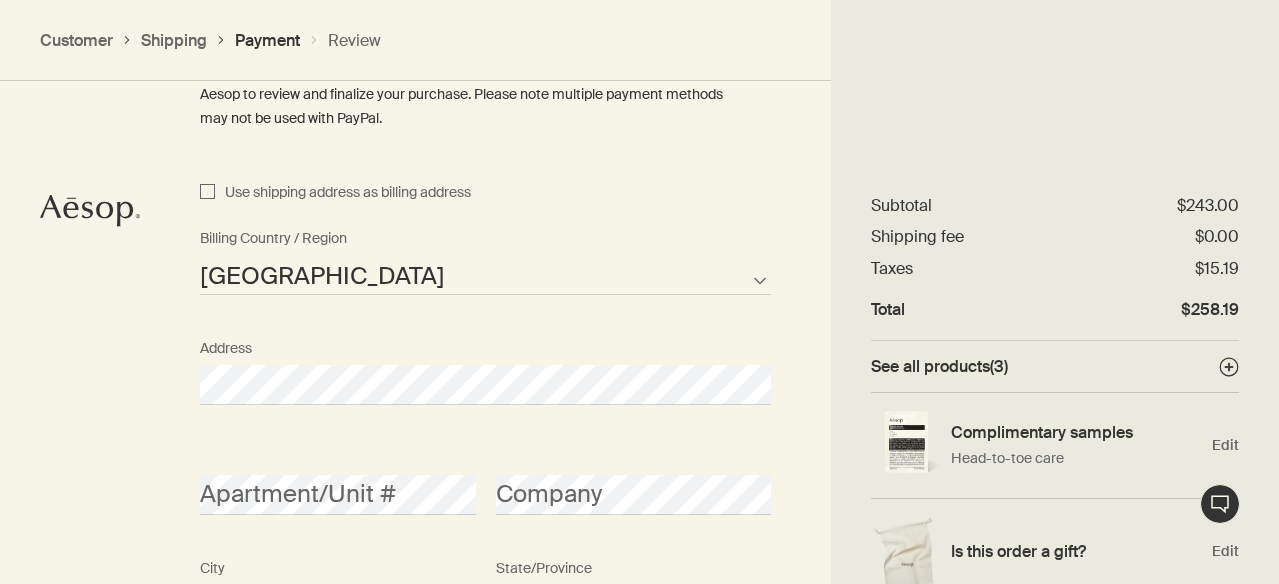 scroll, scrollTop: 1955, scrollLeft: 0, axis: vertical 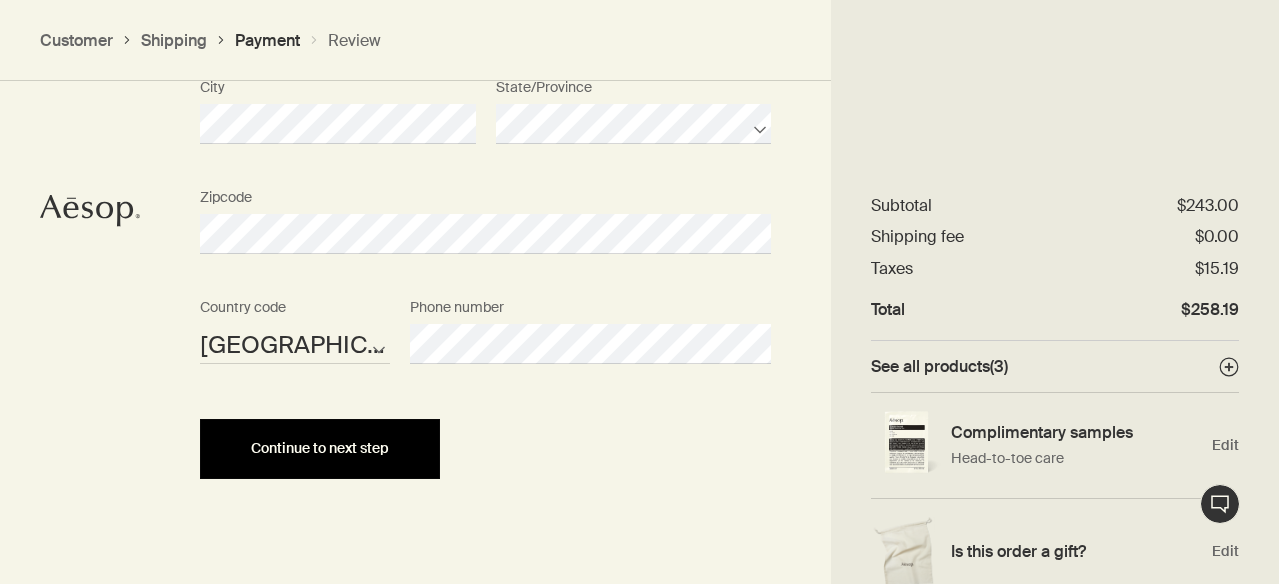 click on "Continue to next step" at bounding box center (320, 448) 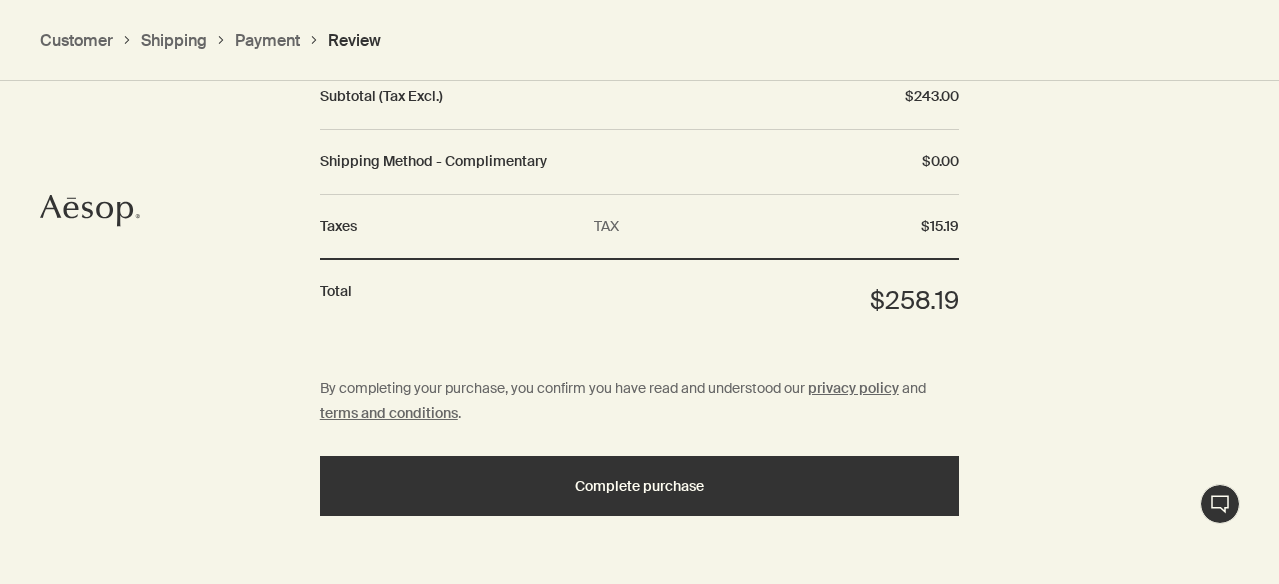 scroll, scrollTop: 2554, scrollLeft: 0, axis: vertical 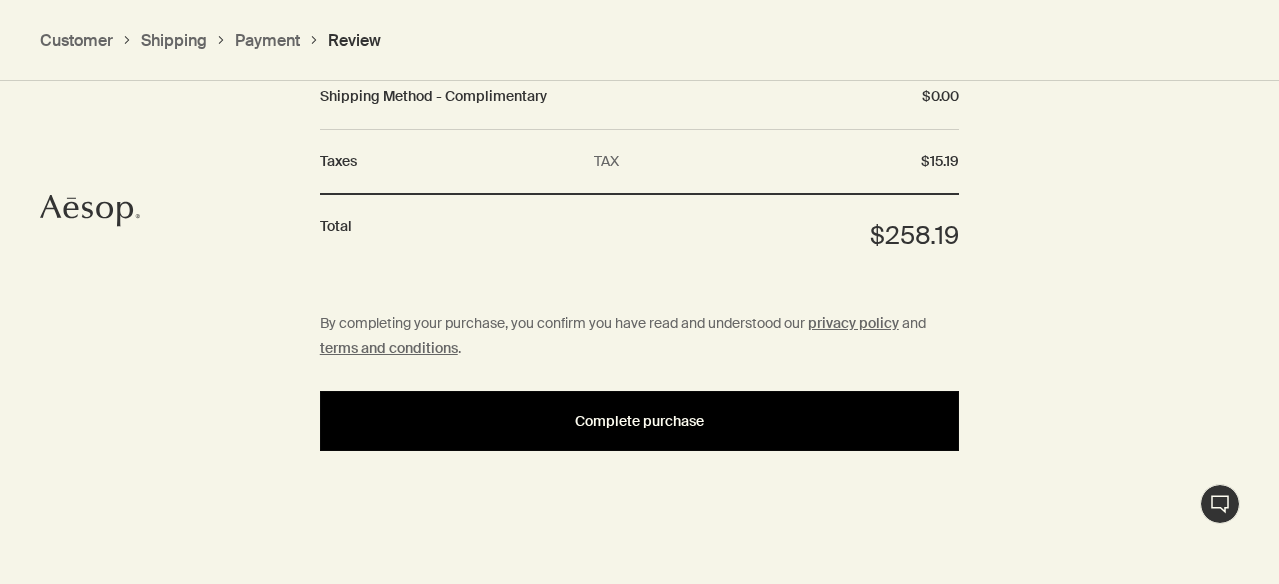 click on "Complete purchase" at bounding box center (639, 421) 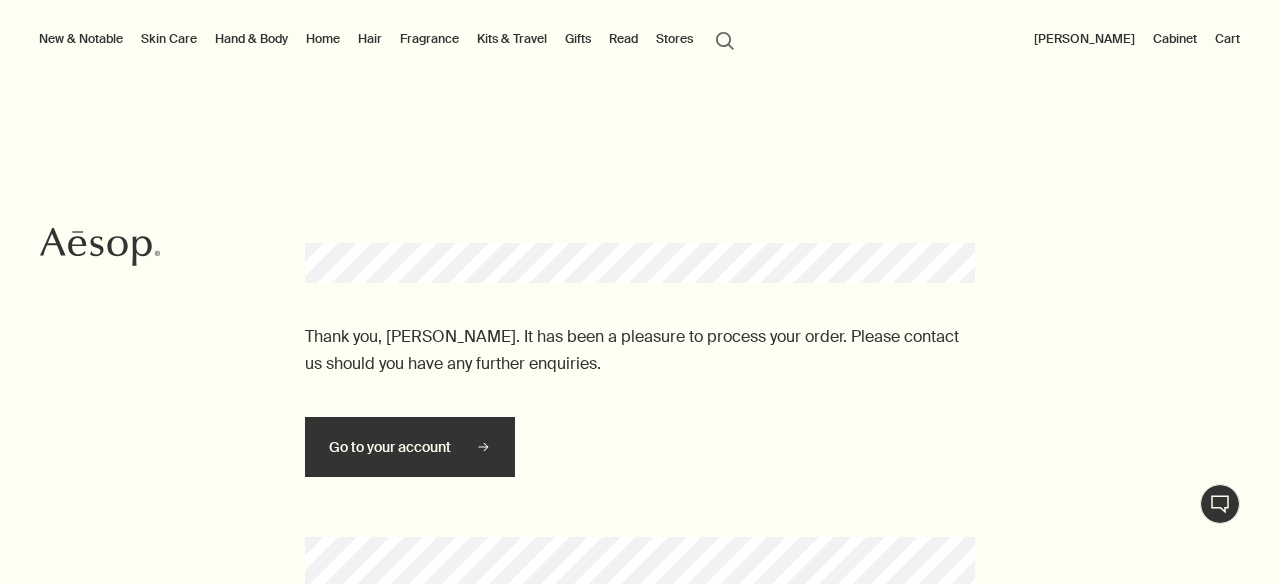 scroll, scrollTop: 0, scrollLeft: 0, axis: both 